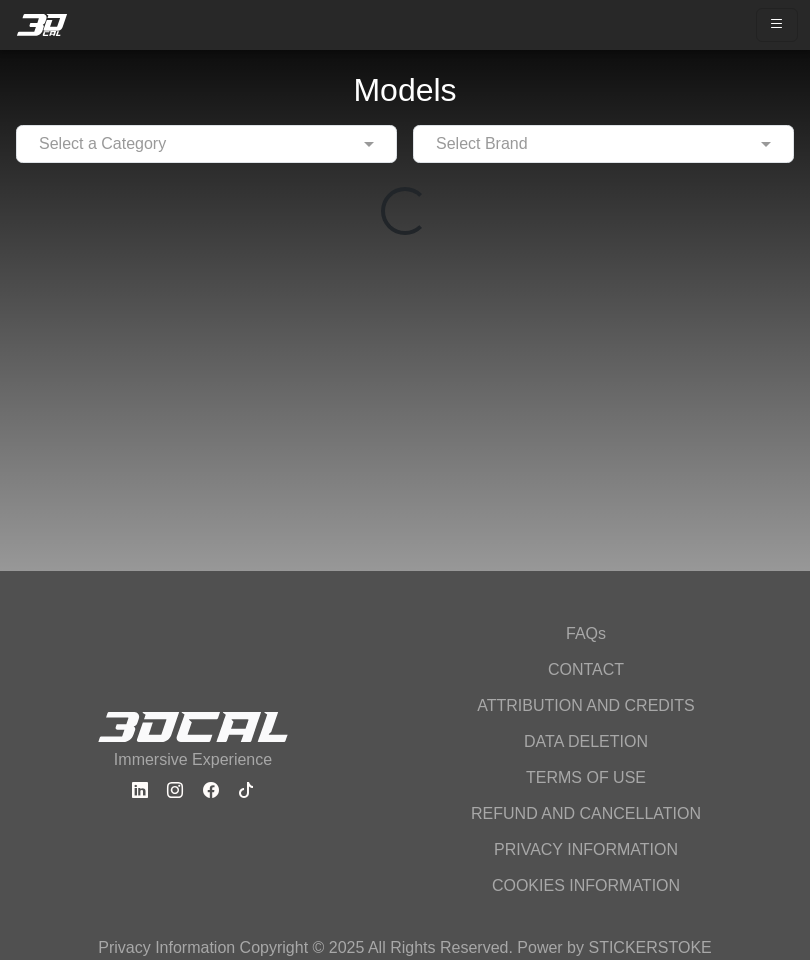 scroll, scrollTop: 0, scrollLeft: 0, axis: both 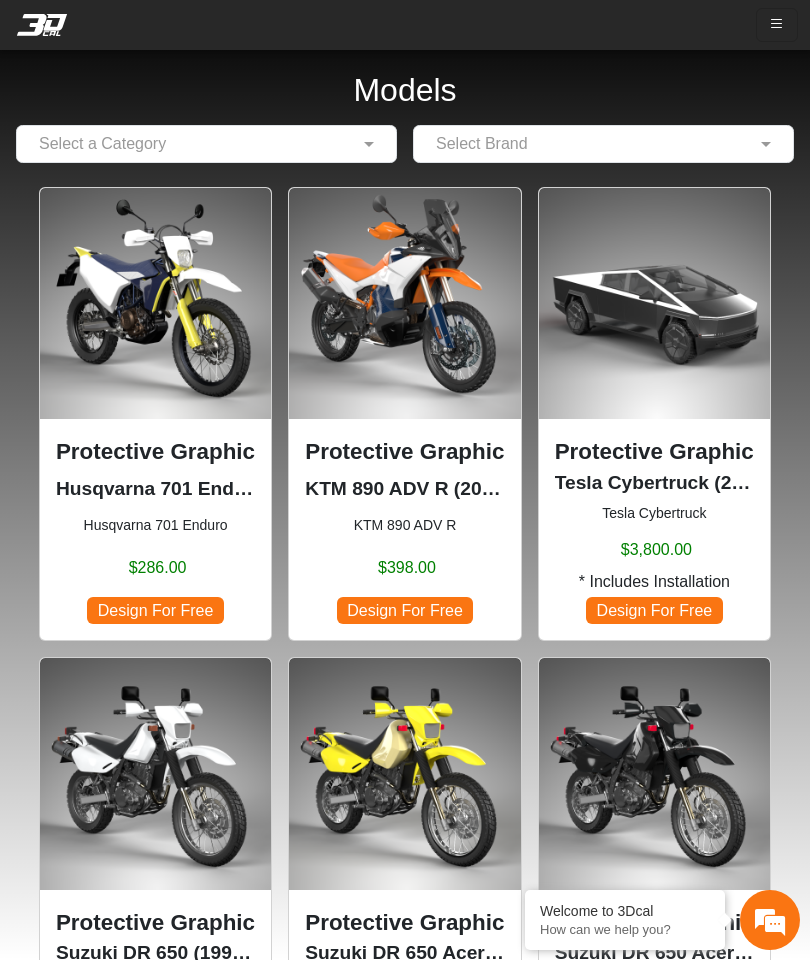 click on "Select a Category" at bounding box center [206, 144] 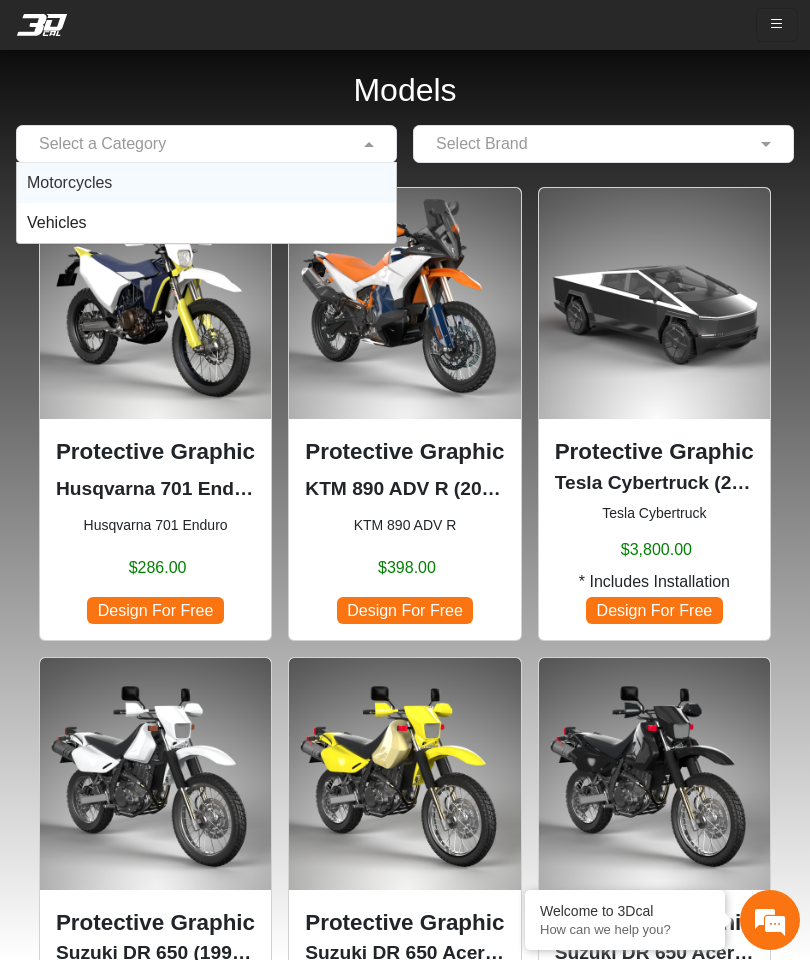 click on "Motorcycles" at bounding box center (69, 182) 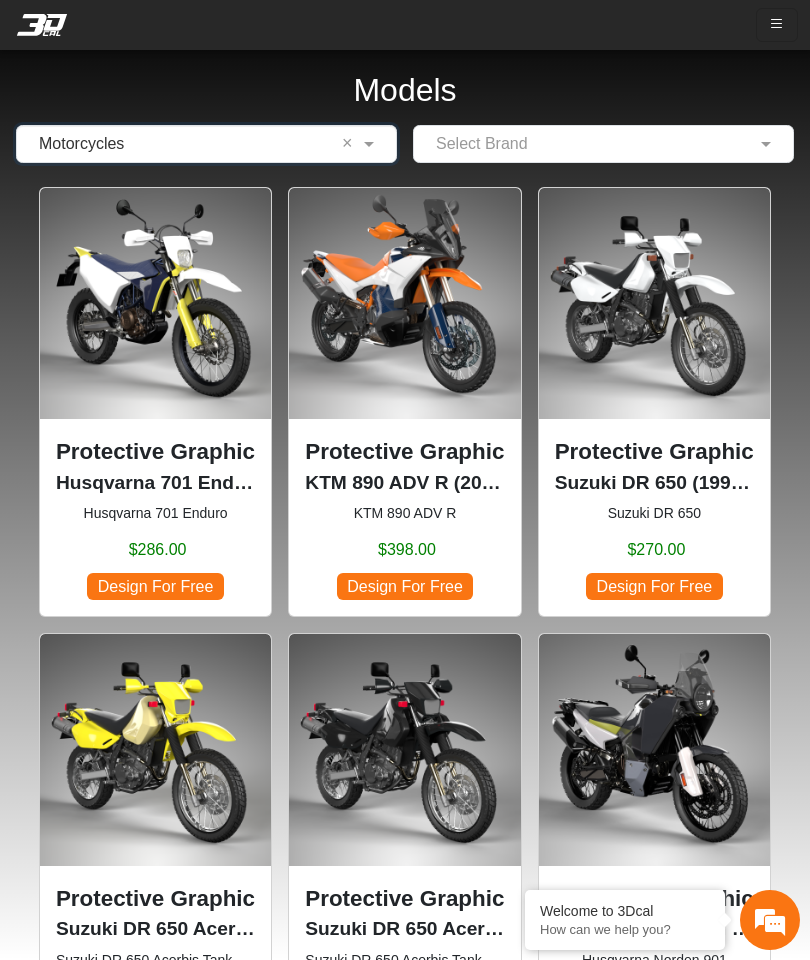 click on "Select Brand" at bounding box center [603, 144] 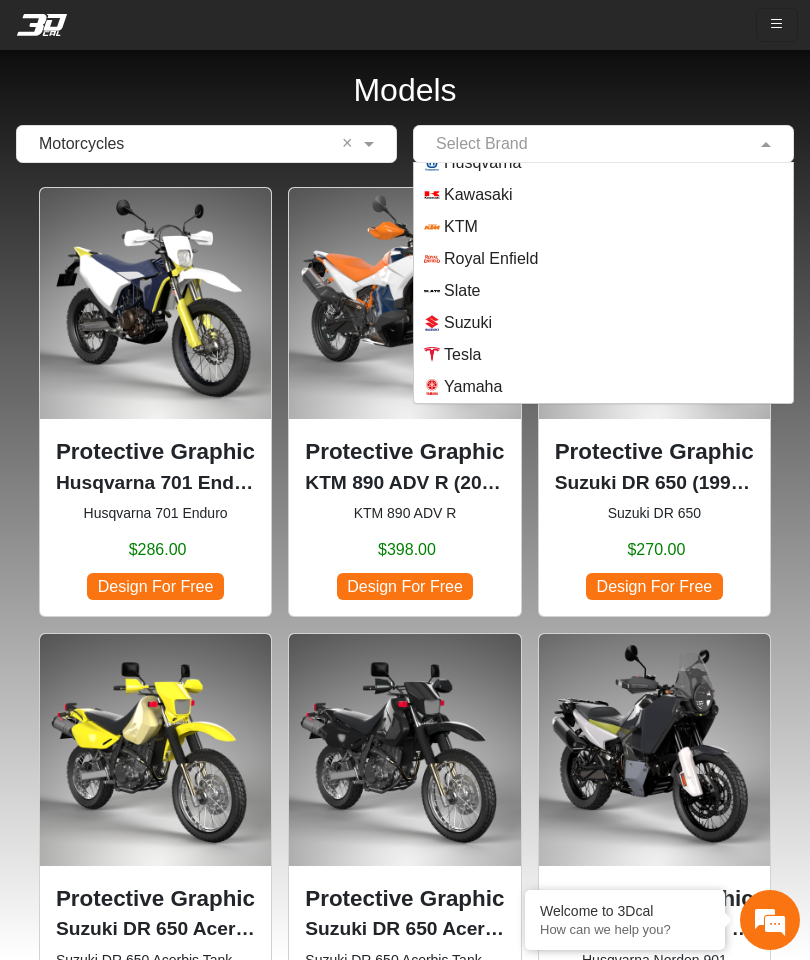scroll, scrollTop: 144, scrollLeft: 0, axis: vertical 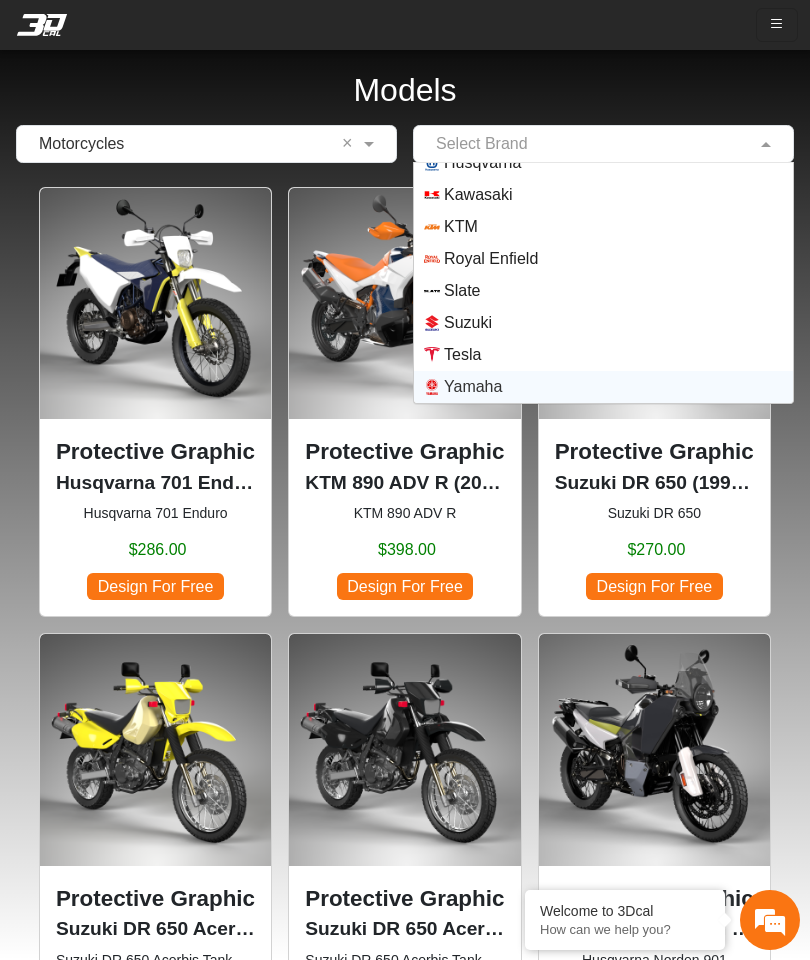 click on "Yamaha" at bounding box center (473, 387) 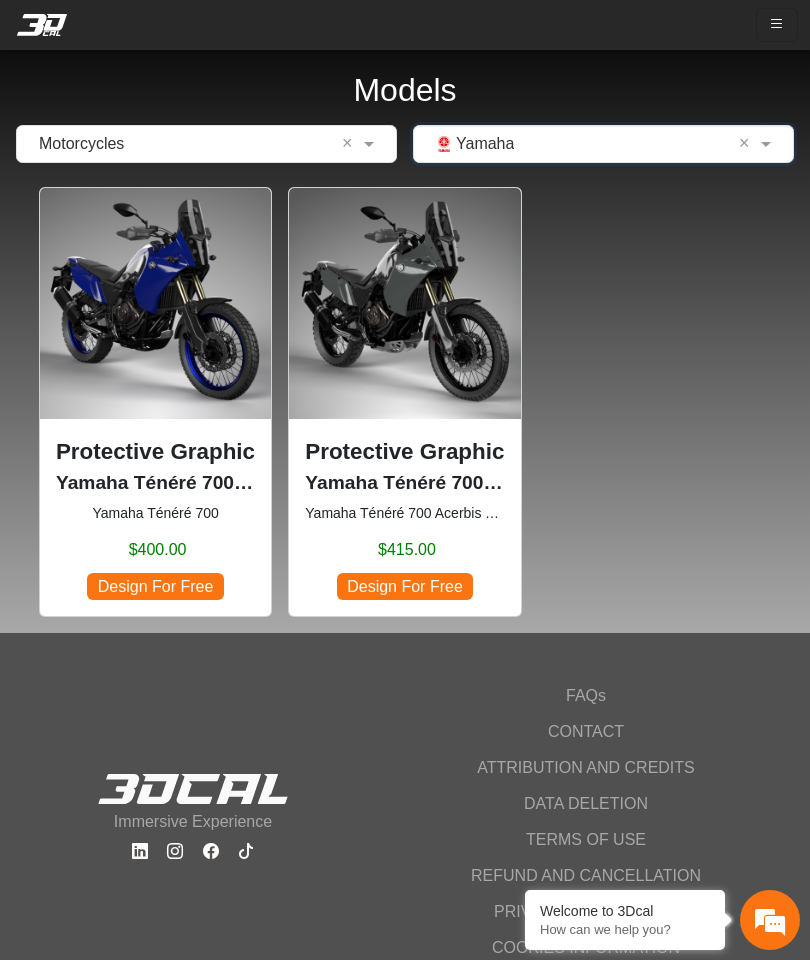 click on "Protective Graphic Kit" 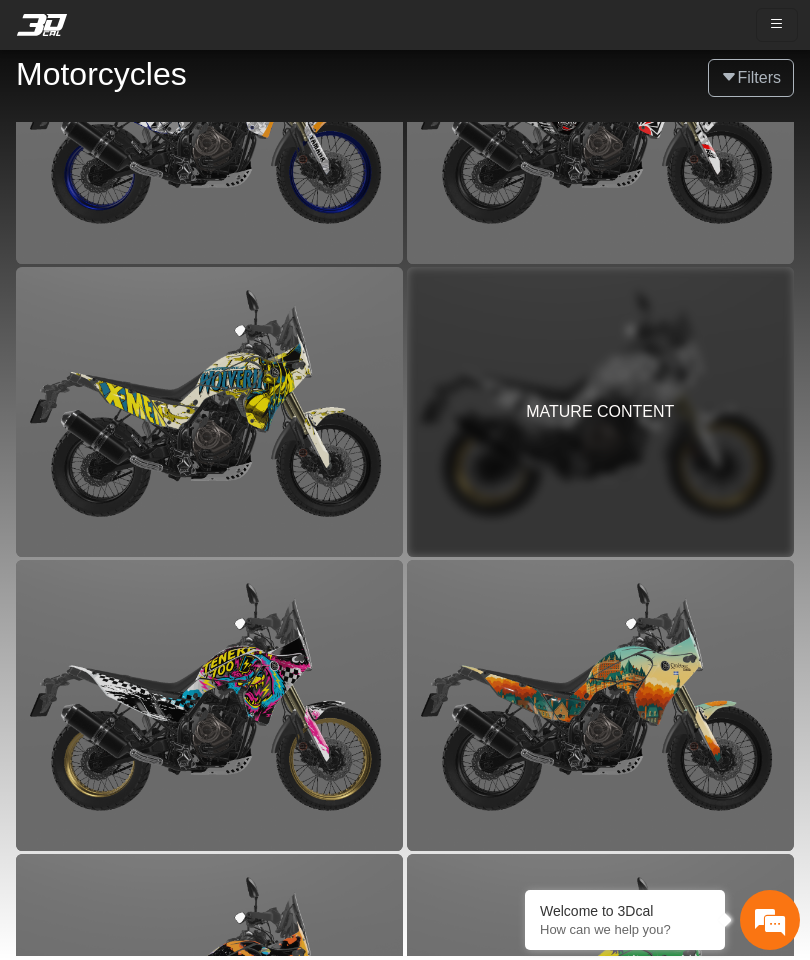 scroll, scrollTop: 1905, scrollLeft: 0, axis: vertical 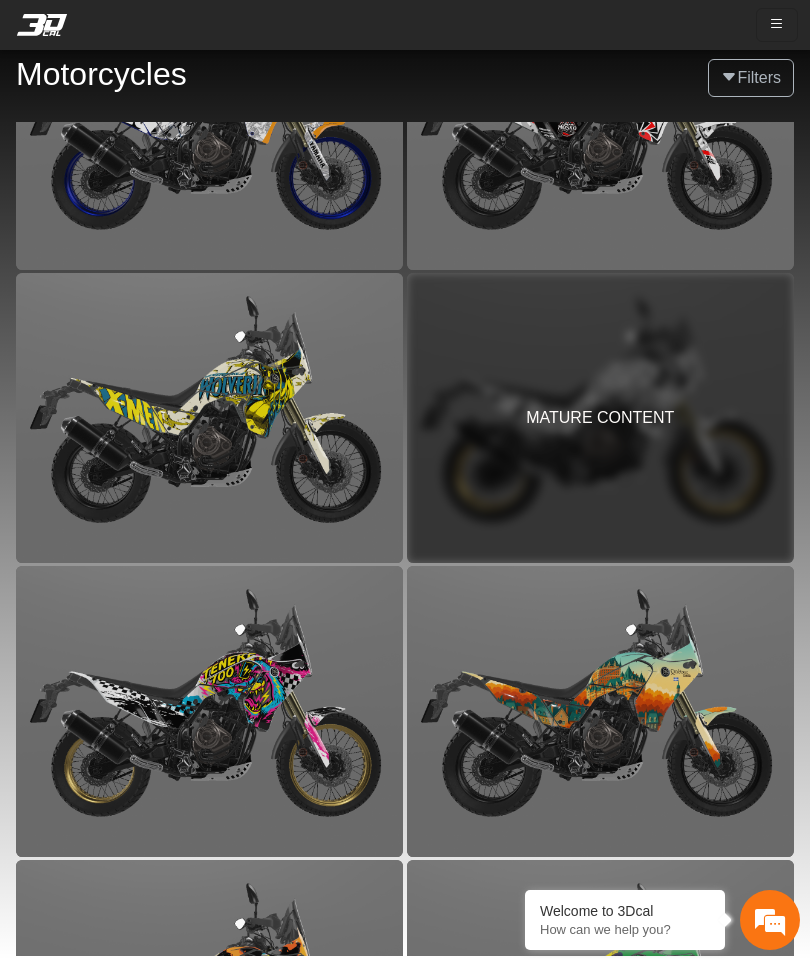 click on "MATURE CONTENT" at bounding box center (600, 418) 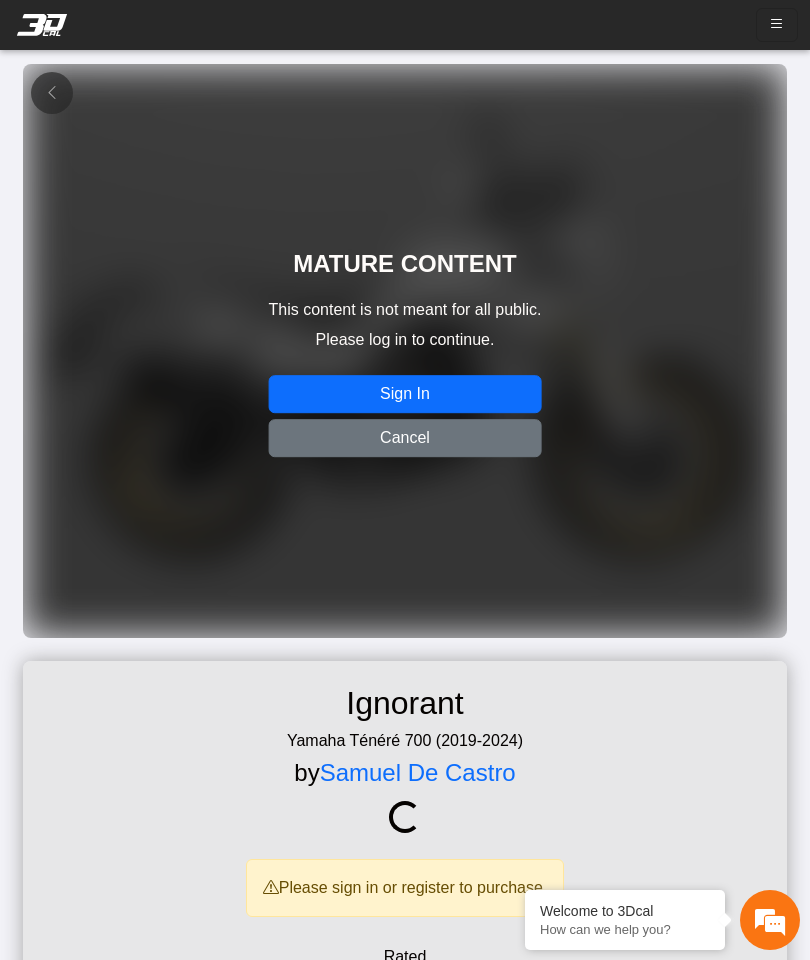 click on "Cancel" 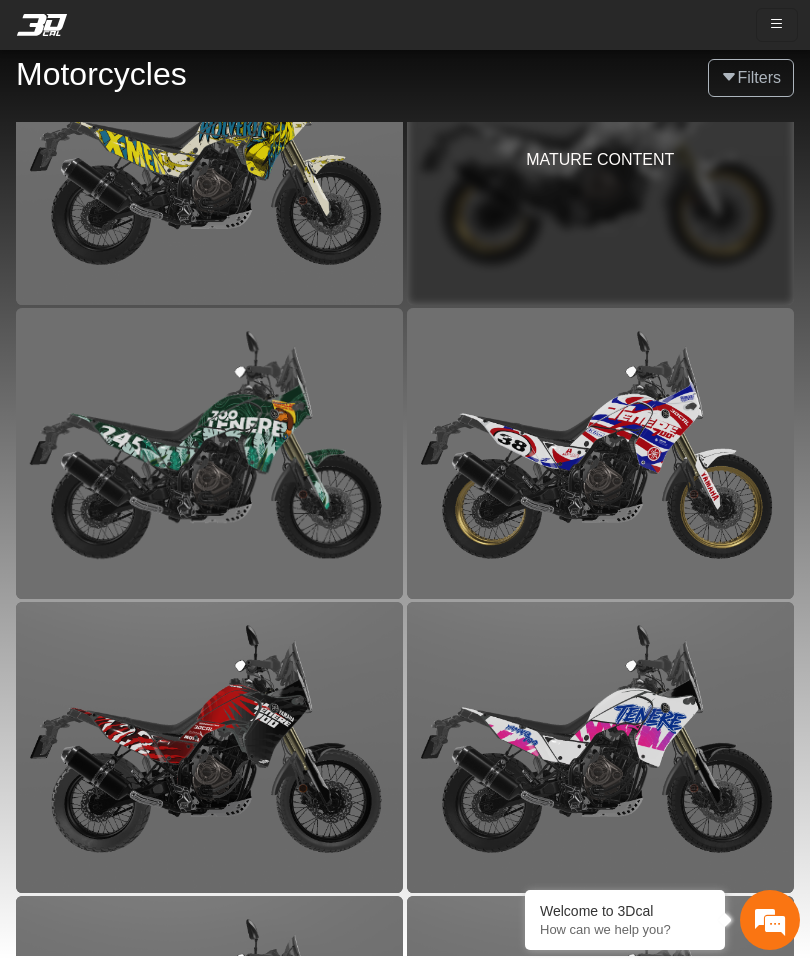 scroll, scrollTop: 0, scrollLeft: 0, axis: both 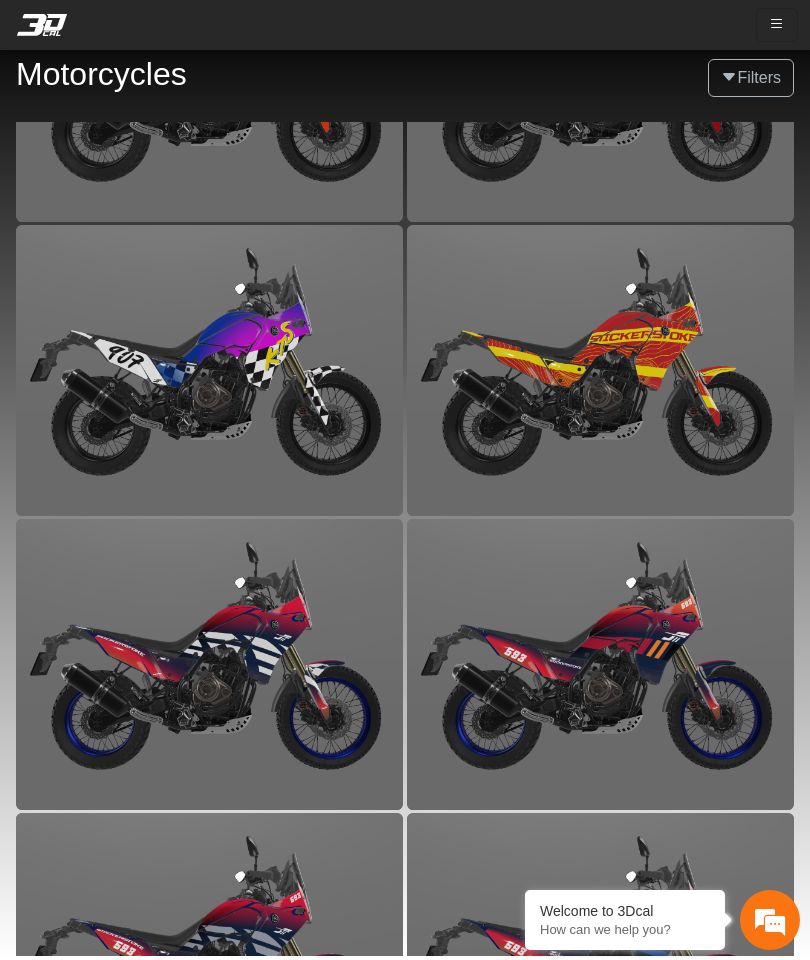 click at bounding box center (209, 370) 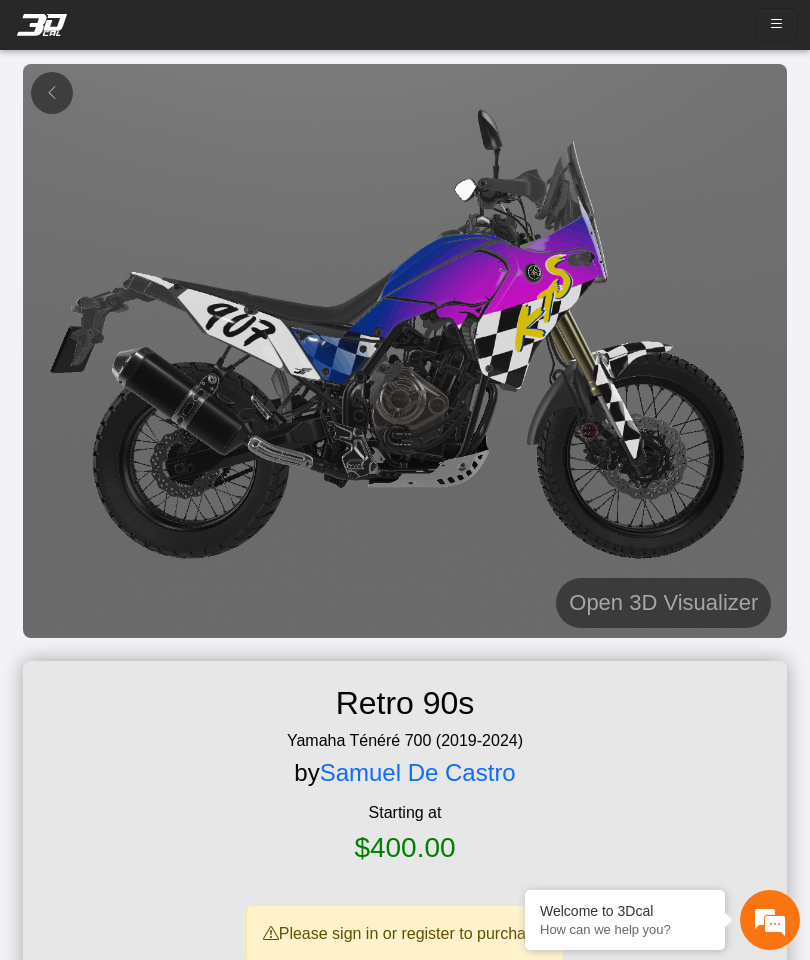scroll, scrollTop: 0, scrollLeft: 0, axis: both 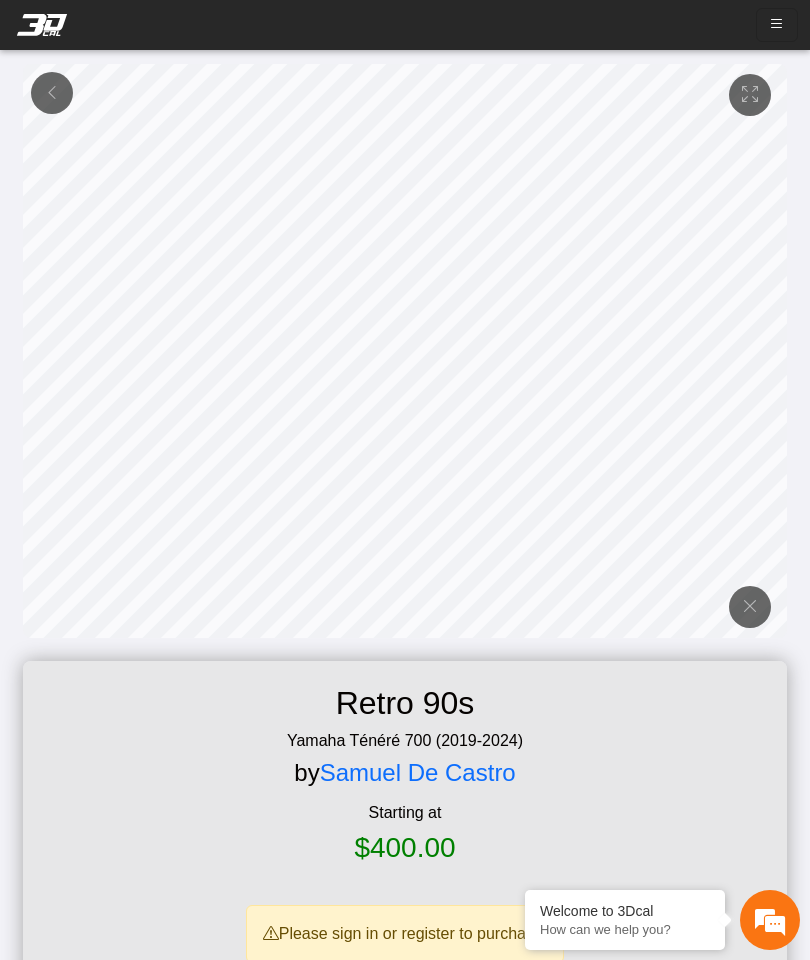 click 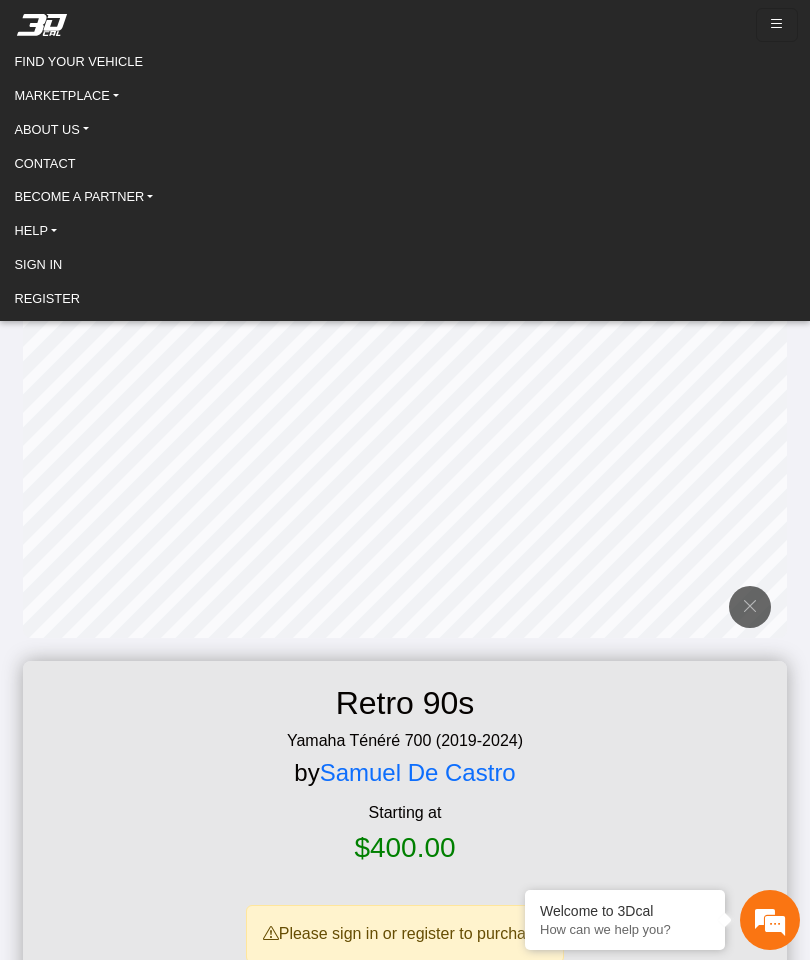 click on "FIND YOUR VEHICLE" at bounding box center (405, 61) 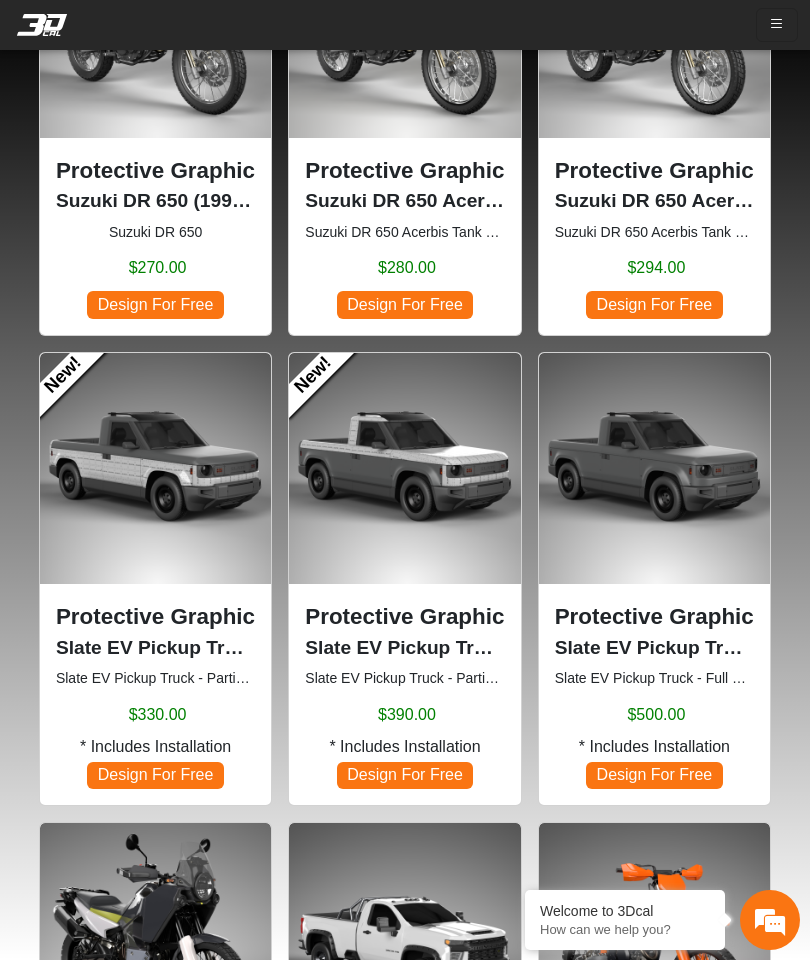 scroll, scrollTop: 753, scrollLeft: 0, axis: vertical 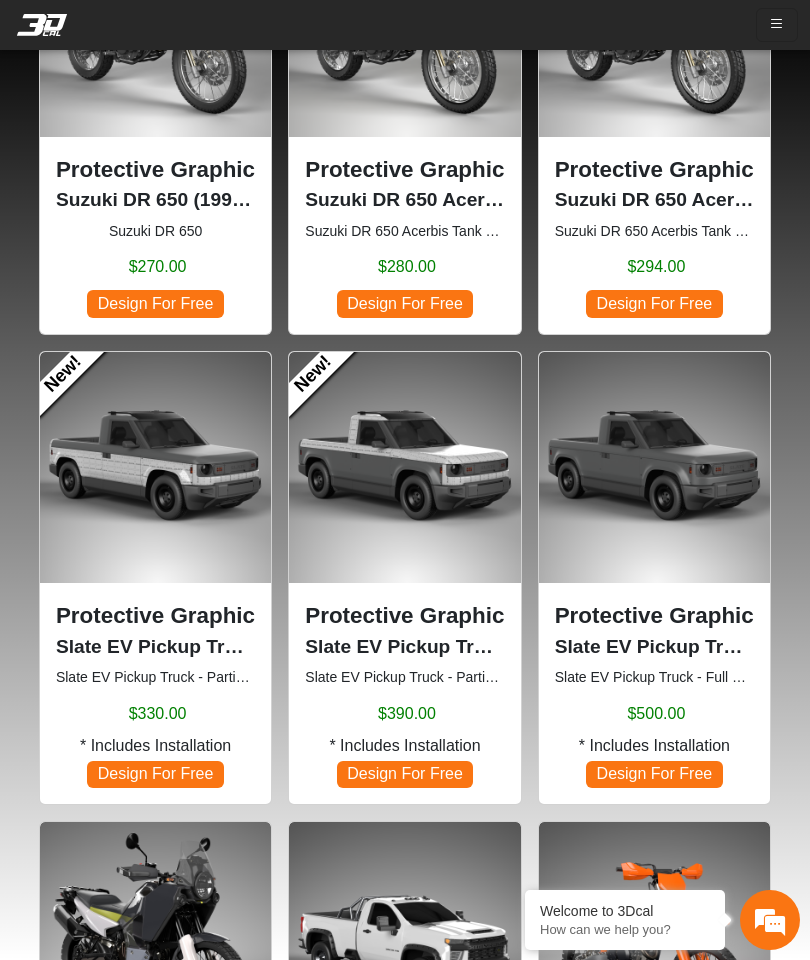 click at bounding box center [770, 920] 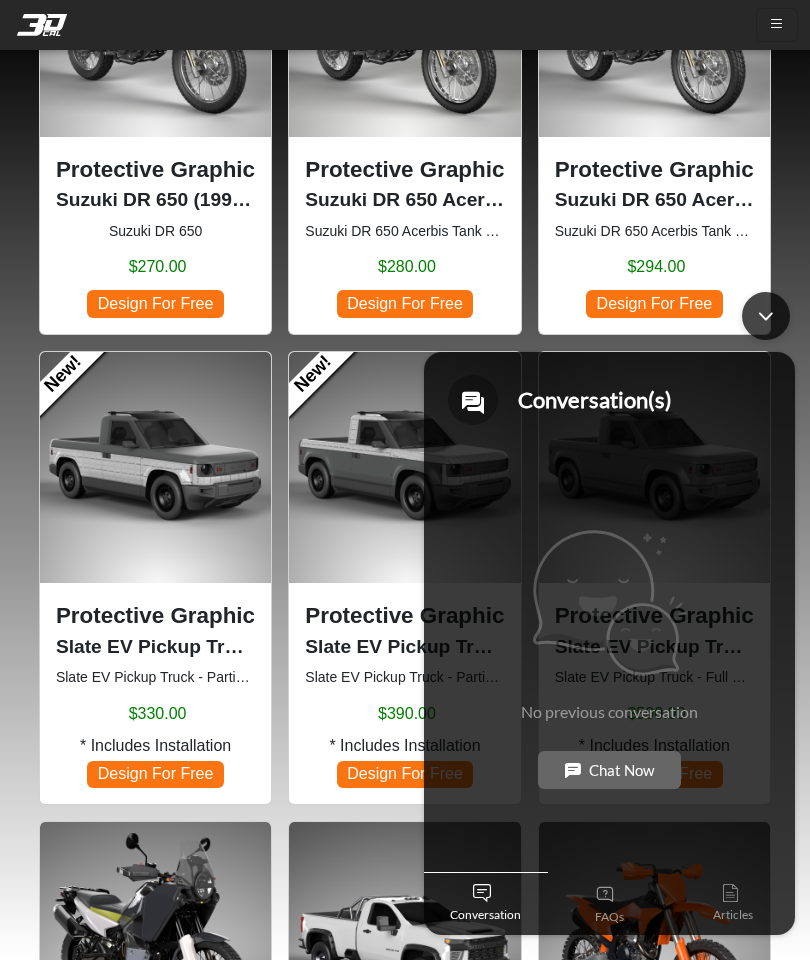 click on "Models Select a Category Select Brand Protective Graphic Kit Husqvarna 701 Enduro (2016-2024) Husqvarna 701 Enduro $286.00 Design For Free Protective Graphic Kit KTM 890 ADV R (2023-2025) KTM 890 ADV R $398.00 Design For Free Protective Graphic Kit Tesla Cybertruck (2024) Tesla Cybertruck $3,800.00 * Includes Installation Design For Free Protective Graphic Kit Suzuki DR 650 (1996-2024) Suzuki DR 650  $270.00 Design For Free Protective Graphic Kit Suzuki DR 650 Acerbis Tank 5.3 Gl (1996-2024) Suzuki DR 650 Acerbis Tank 5.3 Gl $280.00 Design For Free Protective Graphic Kit Suzuki DR 650 Acerbis Tank 6.6 Gl (1996-2024) Suzuki DR 650 Acerbis Tank 6.6 Gl $294.00 Design For Free New! Protective Graphic Kit Slate EV Pickup Truck Half Bottom Set (2026) Slate EV Pickup Truck - Partial Wrapping Kit $330.00 * Includes Installation Design For Free New! Protective Graphic Kit Slate EV Pickup Truck Half Top Set (2026) Slate EV Pickup Truck - Partial Wrapping Kit $390.00 * Includes Installation Design For Free $500.00" 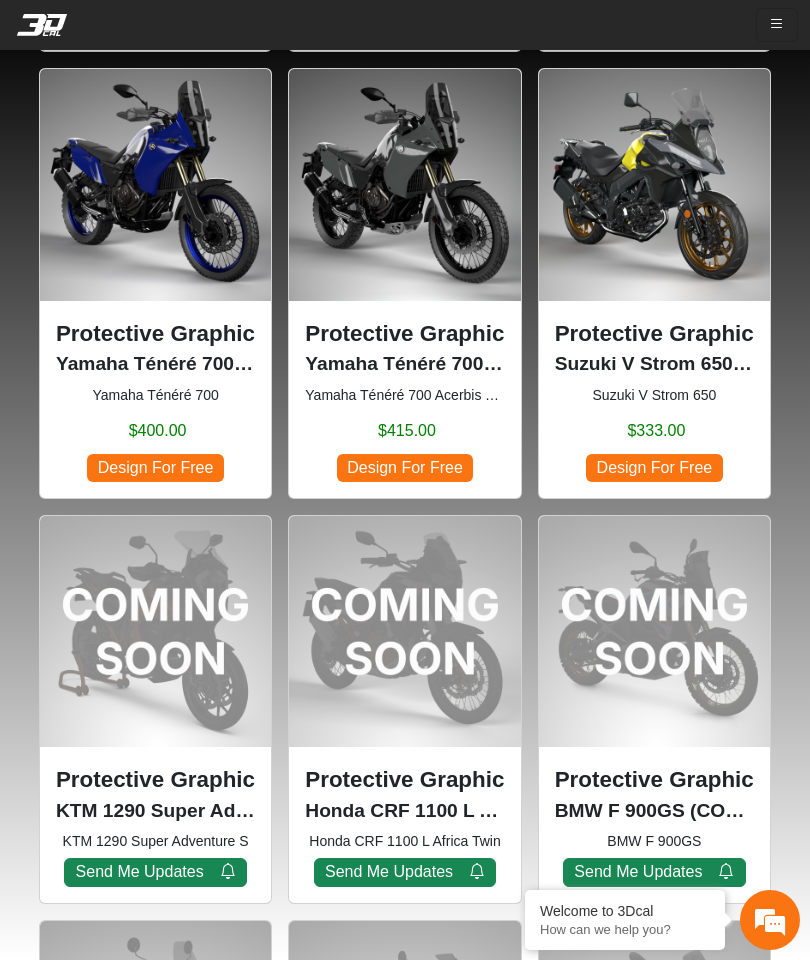 scroll, scrollTop: 1975, scrollLeft: 0, axis: vertical 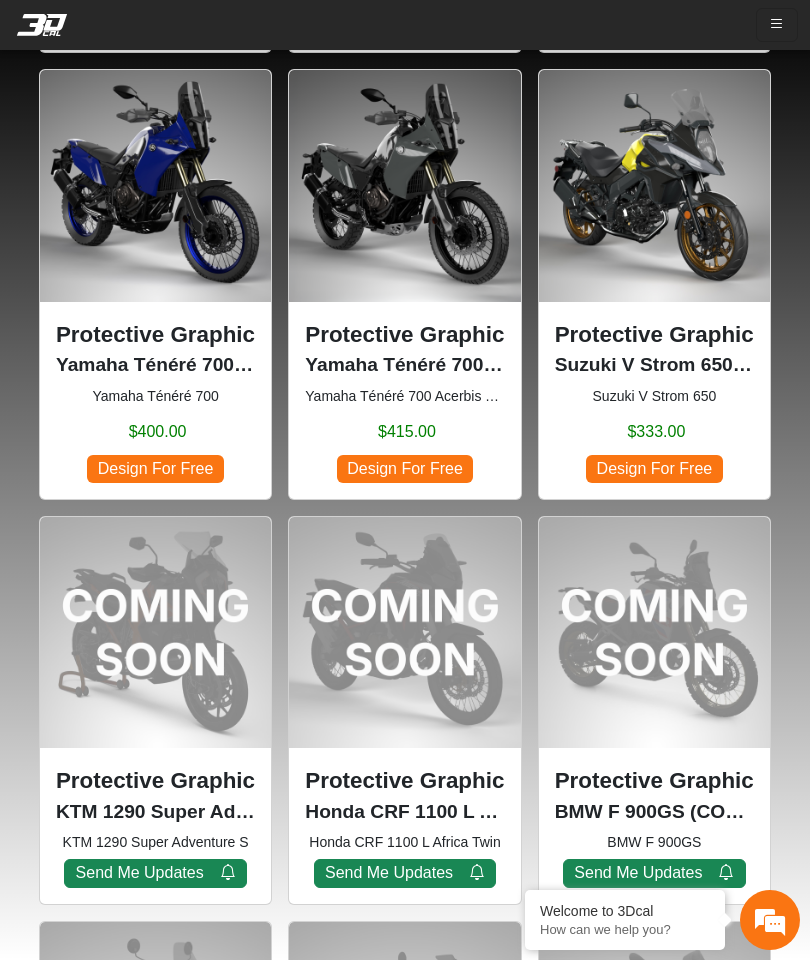 click on "Yamaha Ténéré 700 (2019-2024)" 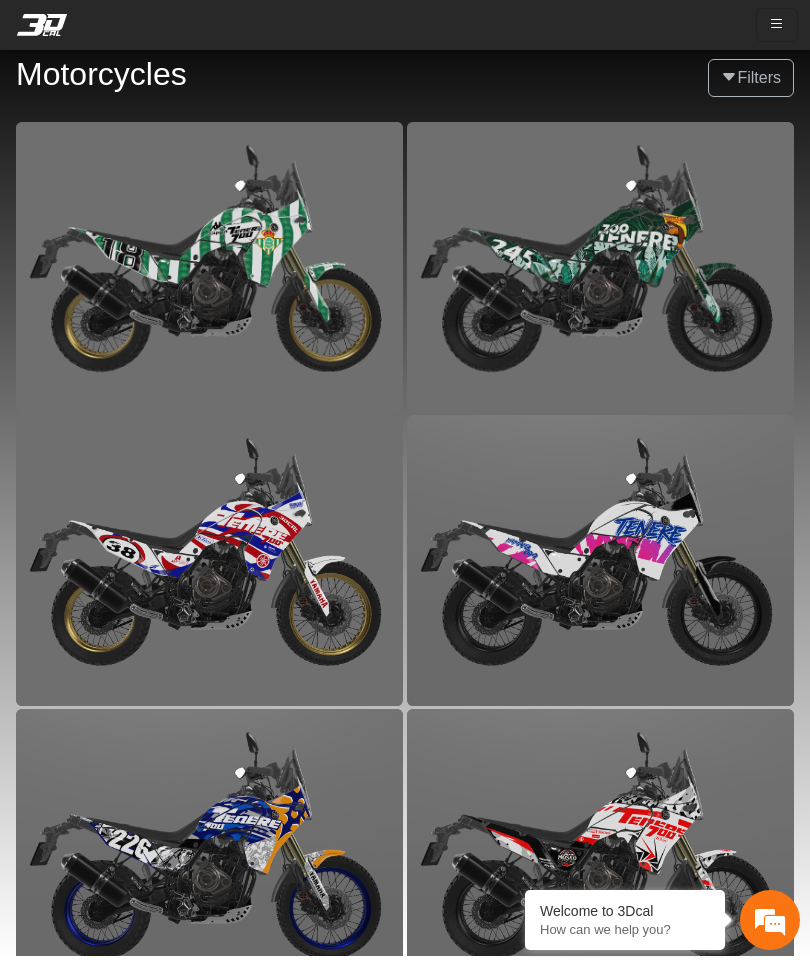 click 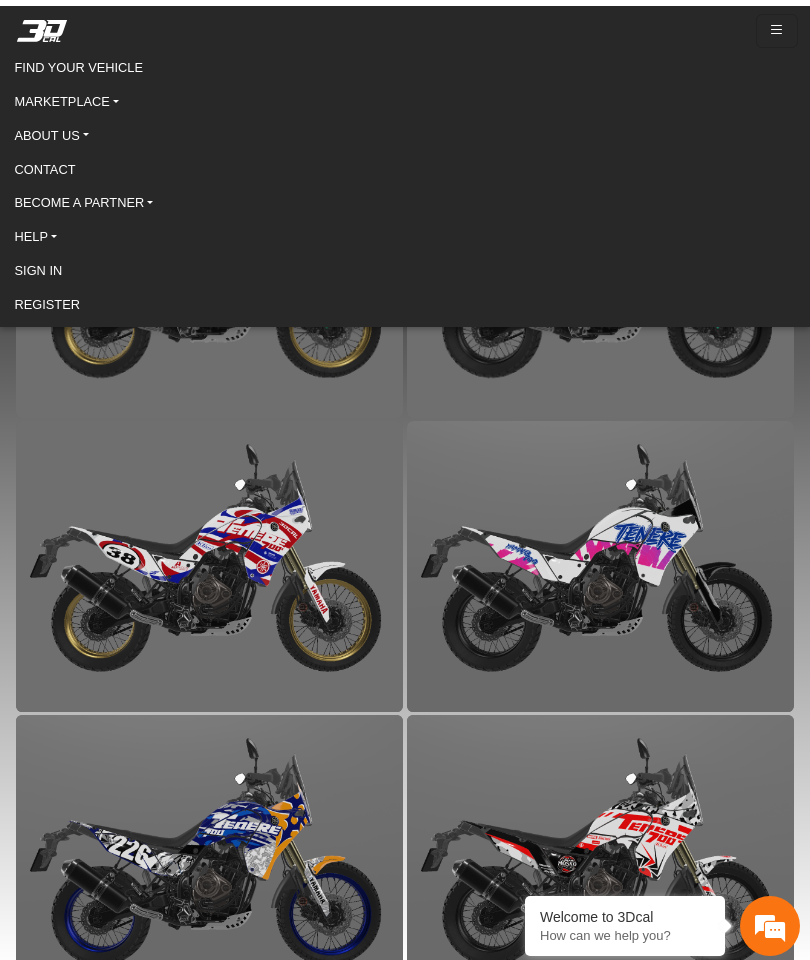 scroll, scrollTop: 80, scrollLeft: 0, axis: vertical 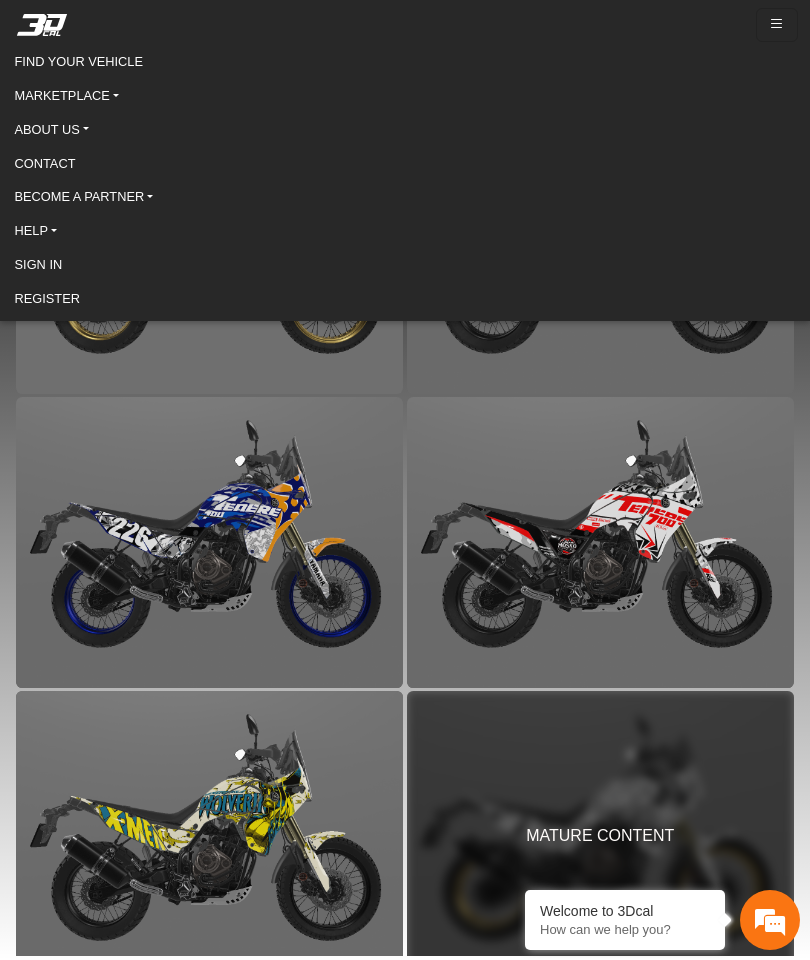 click 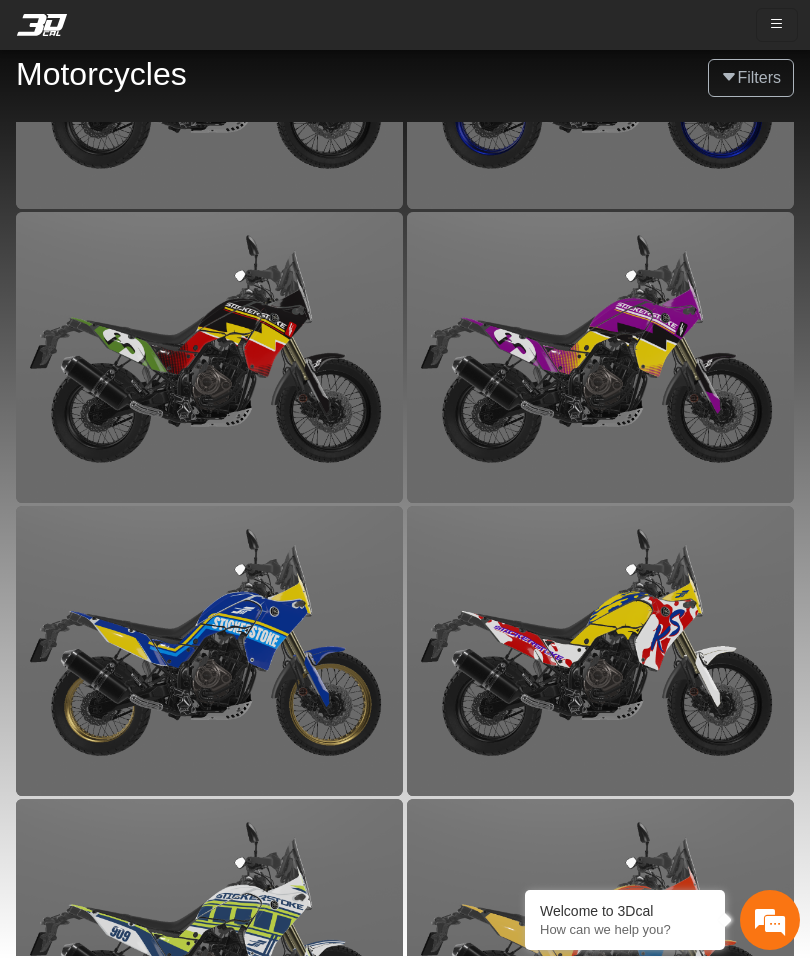 scroll, scrollTop: 6073, scrollLeft: 0, axis: vertical 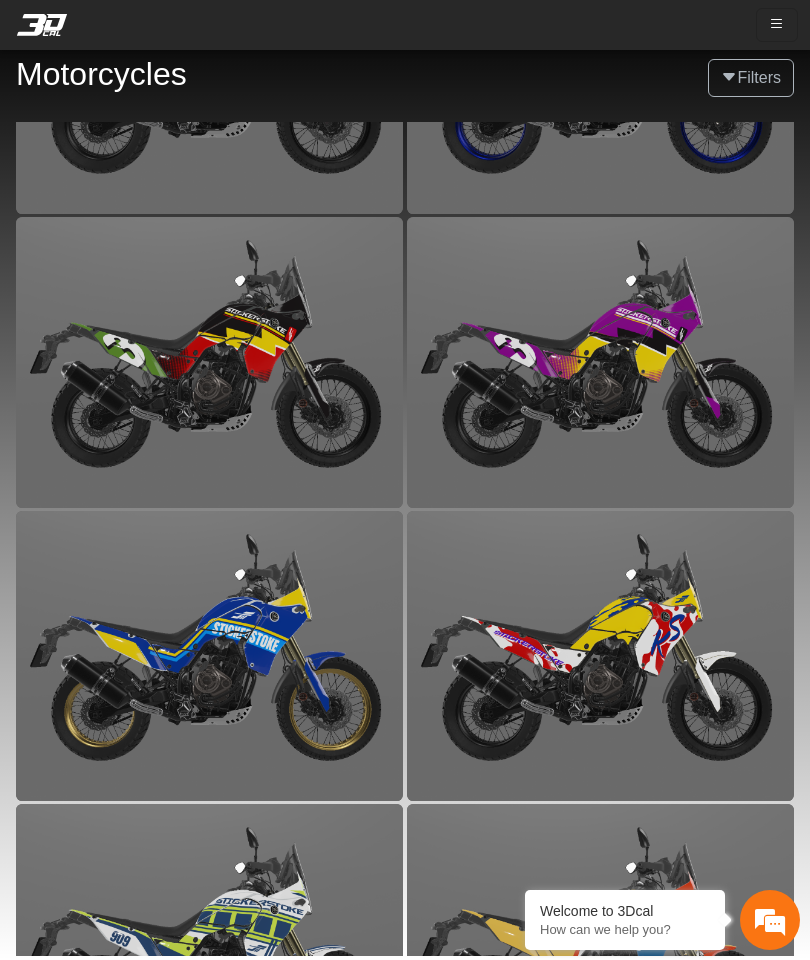 click at bounding box center [600, 362] 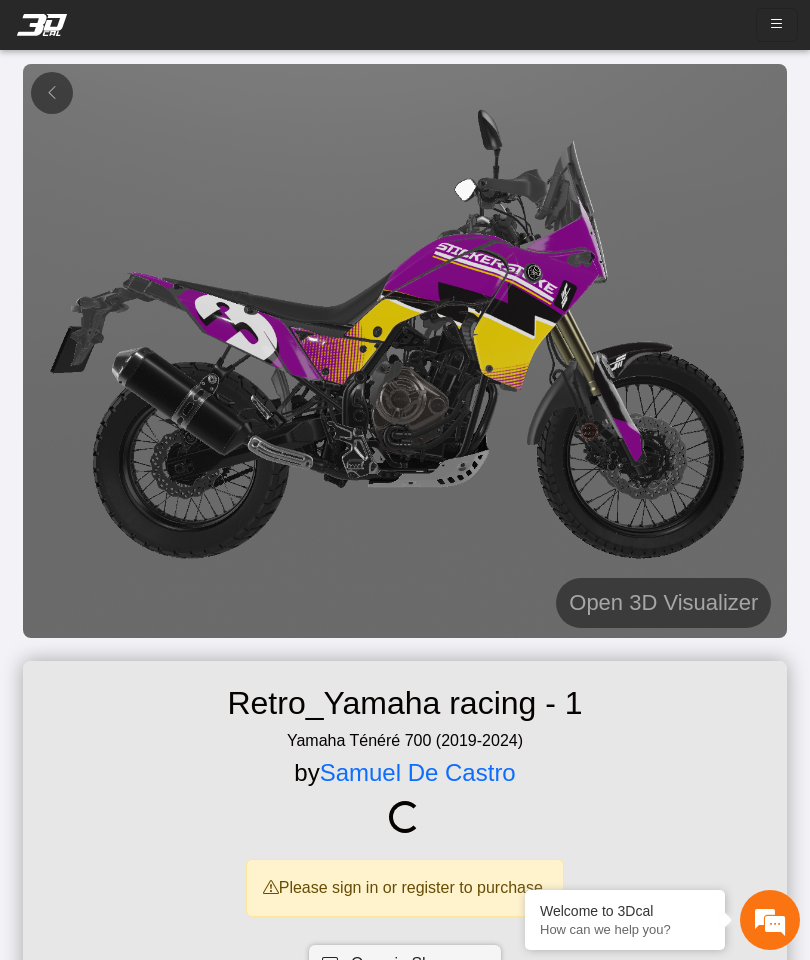 scroll, scrollTop: 0, scrollLeft: 0, axis: both 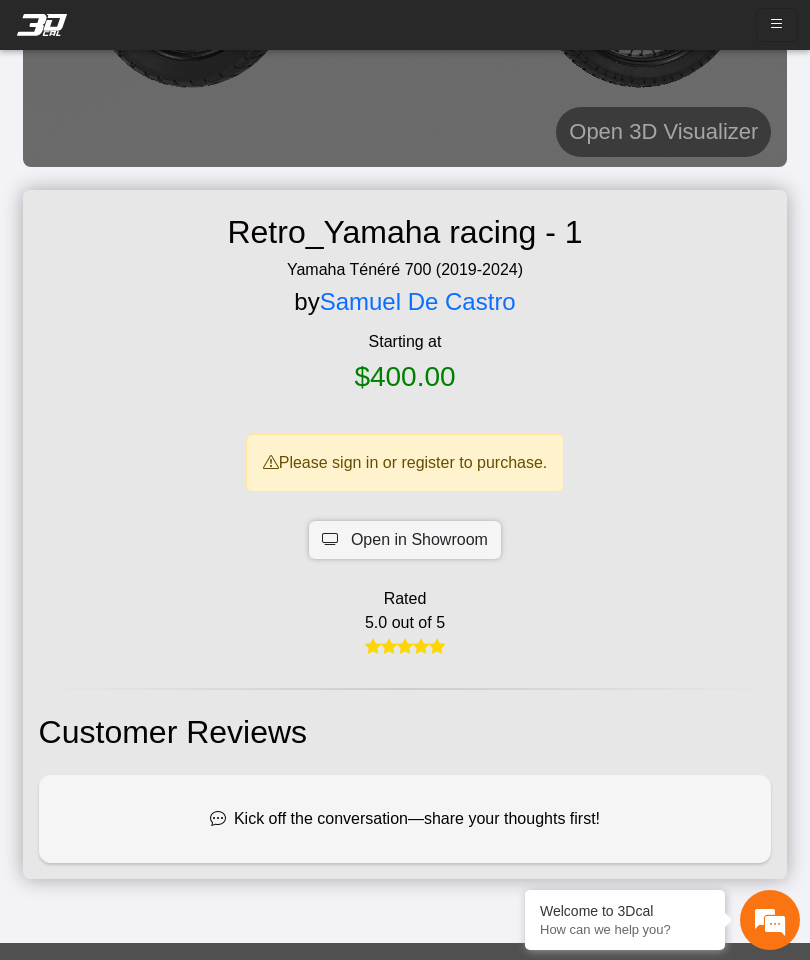 click on "Open in Showroom" 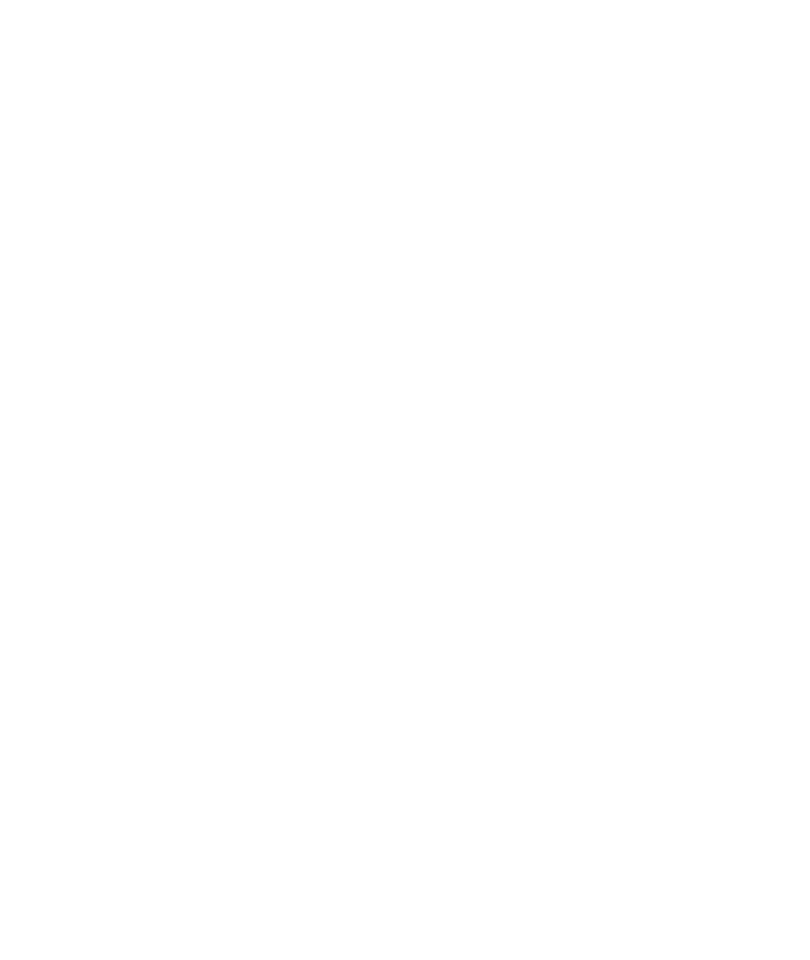 scroll, scrollTop: 0, scrollLeft: 0, axis: both 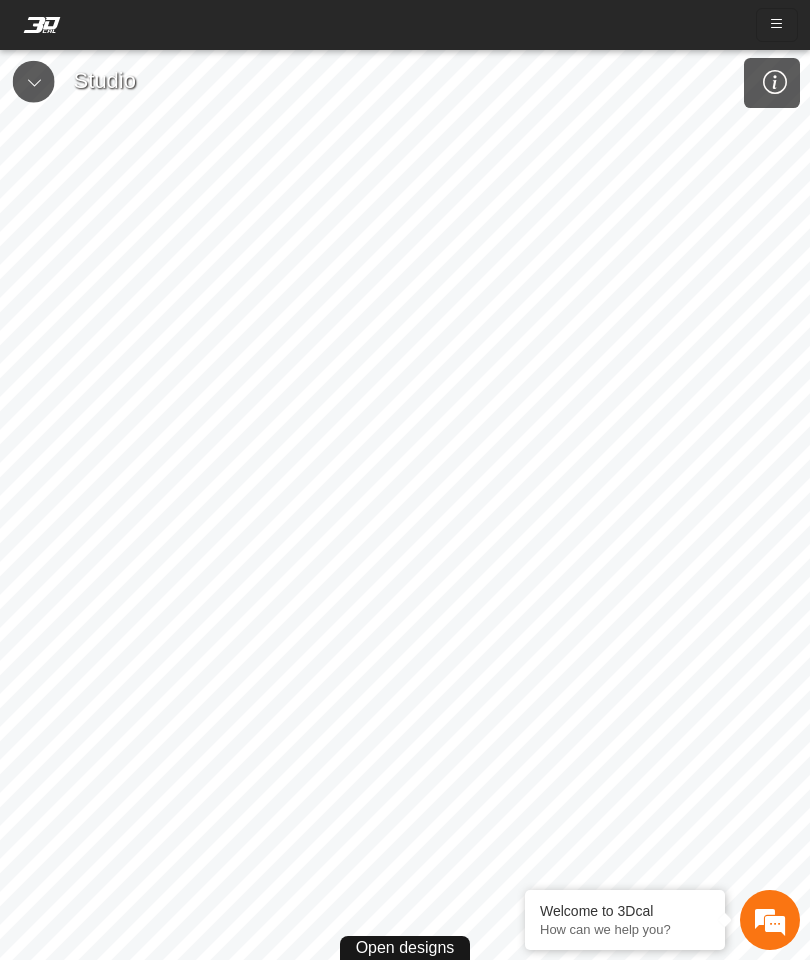 click at bounding box center [34, 82] 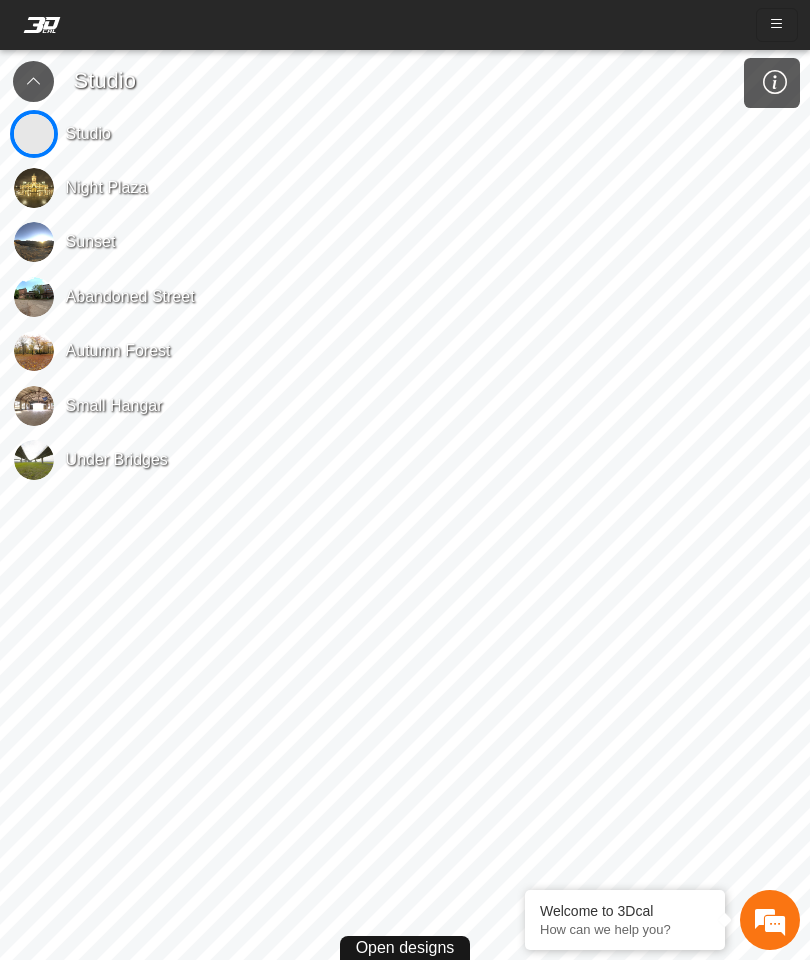 scroll, scrollTop: 0, scrollLeft: 0, axis: both 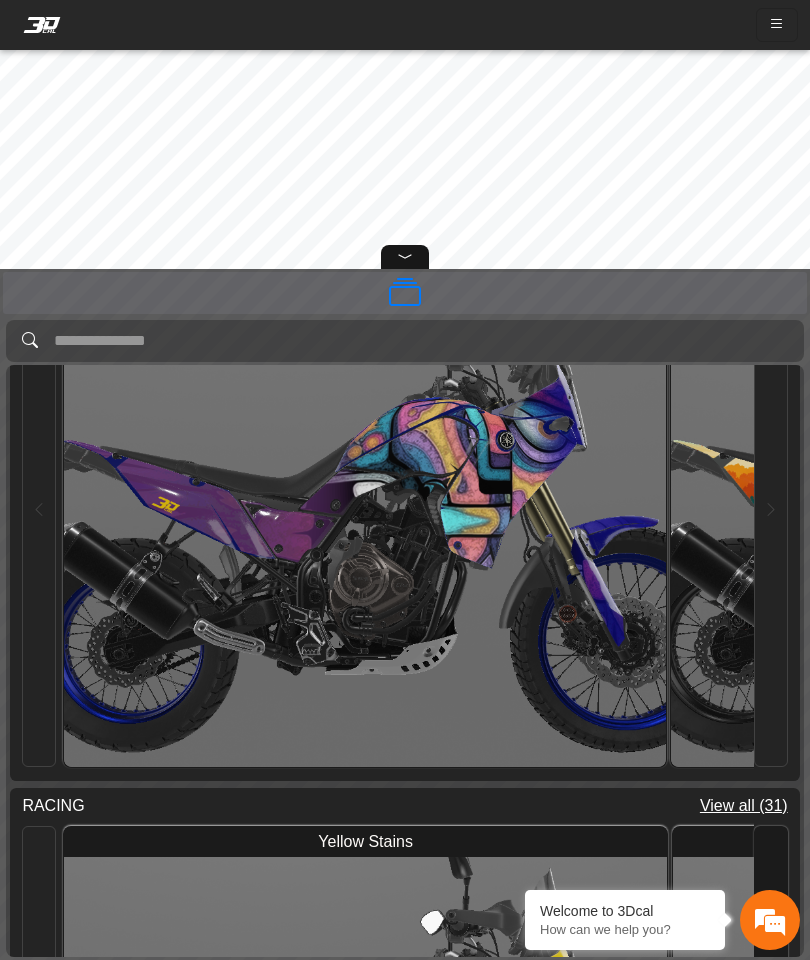 click at bounding box center (364, 526) 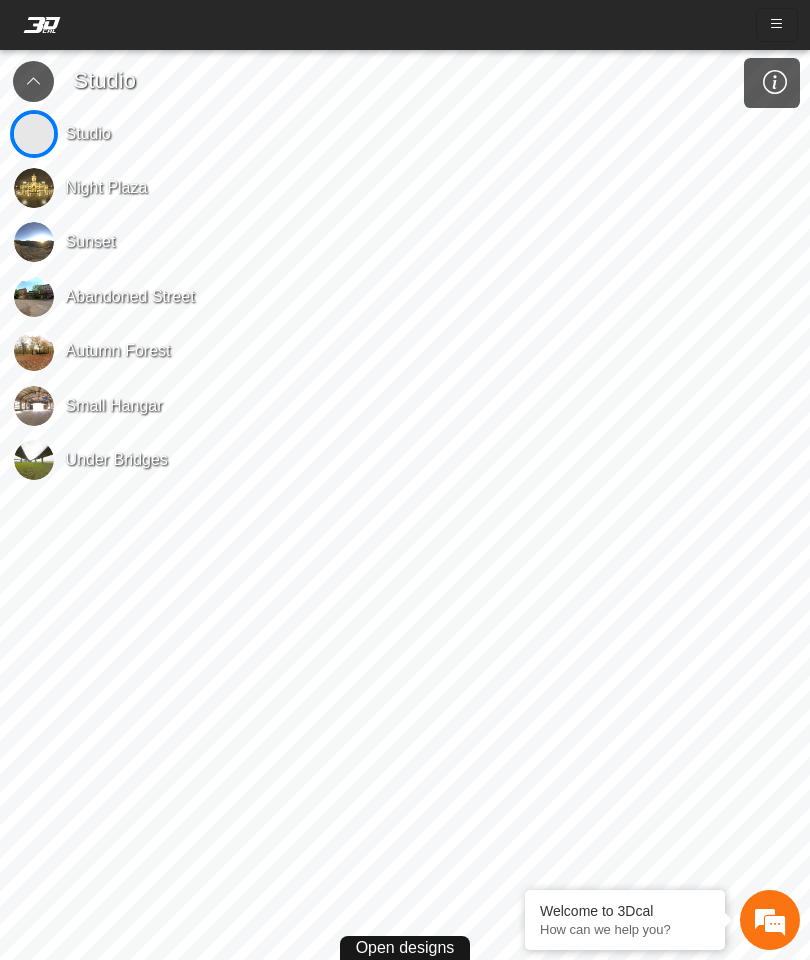 click at bounding box center [34, 81] 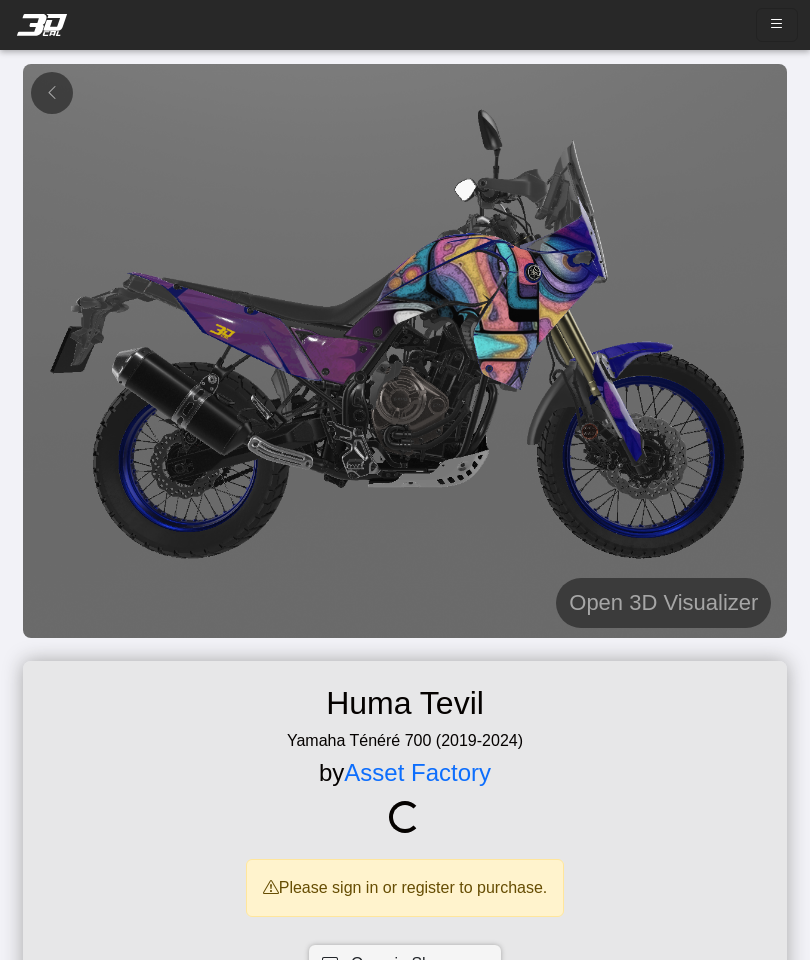 scroll, scrollTop: 0, scrollLeft: 0, axis: both 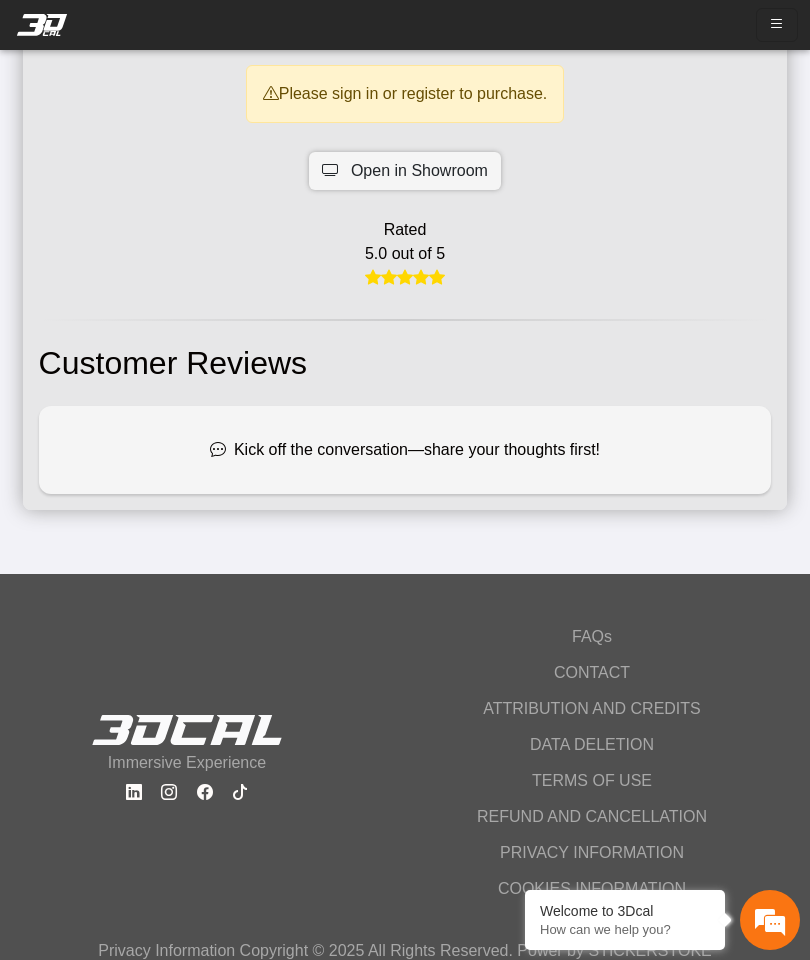 click 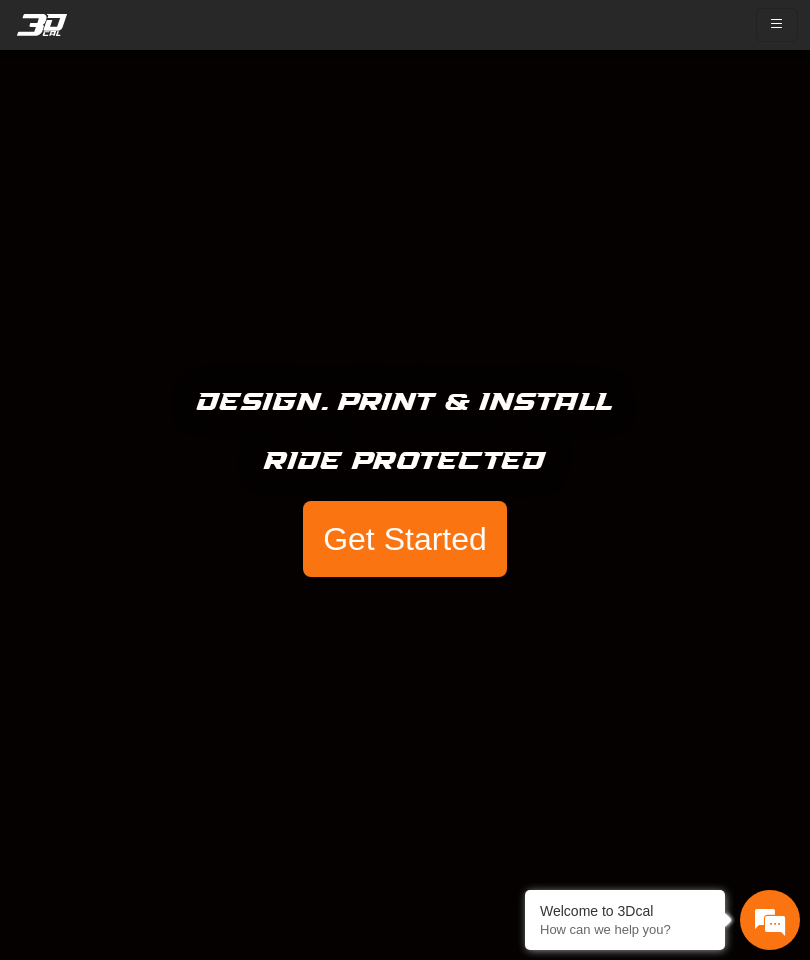 click on "Get Started" at bounding box center (405, 539) 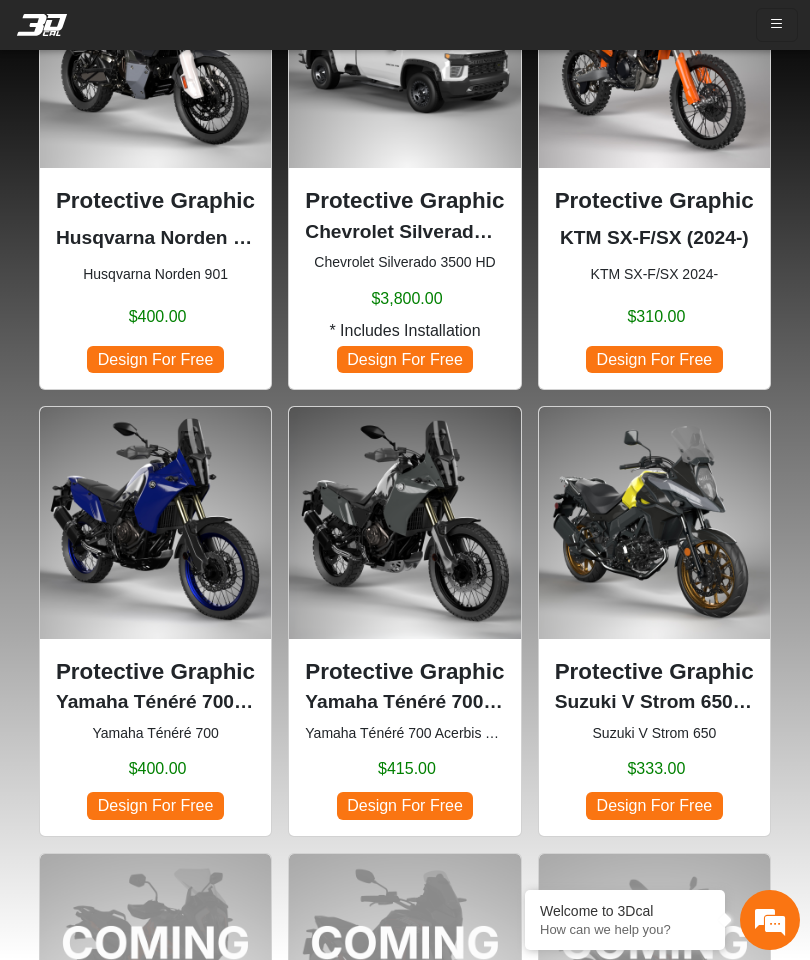 scroll, scrollTop: 1636, scrollLeft: 0, axis: vertical 